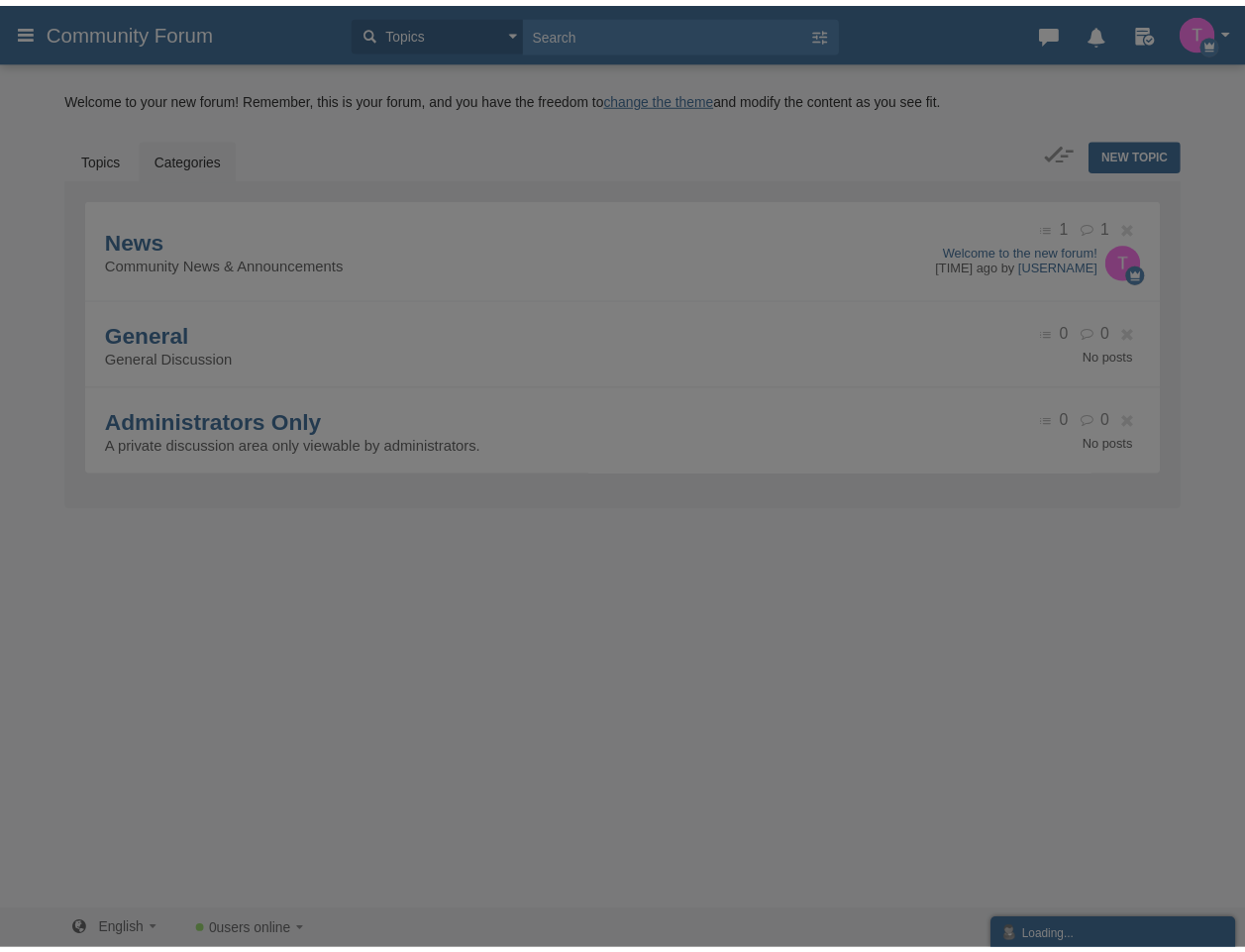 scroll, scrollTop: 0, scrollLeft: 0, axis: both 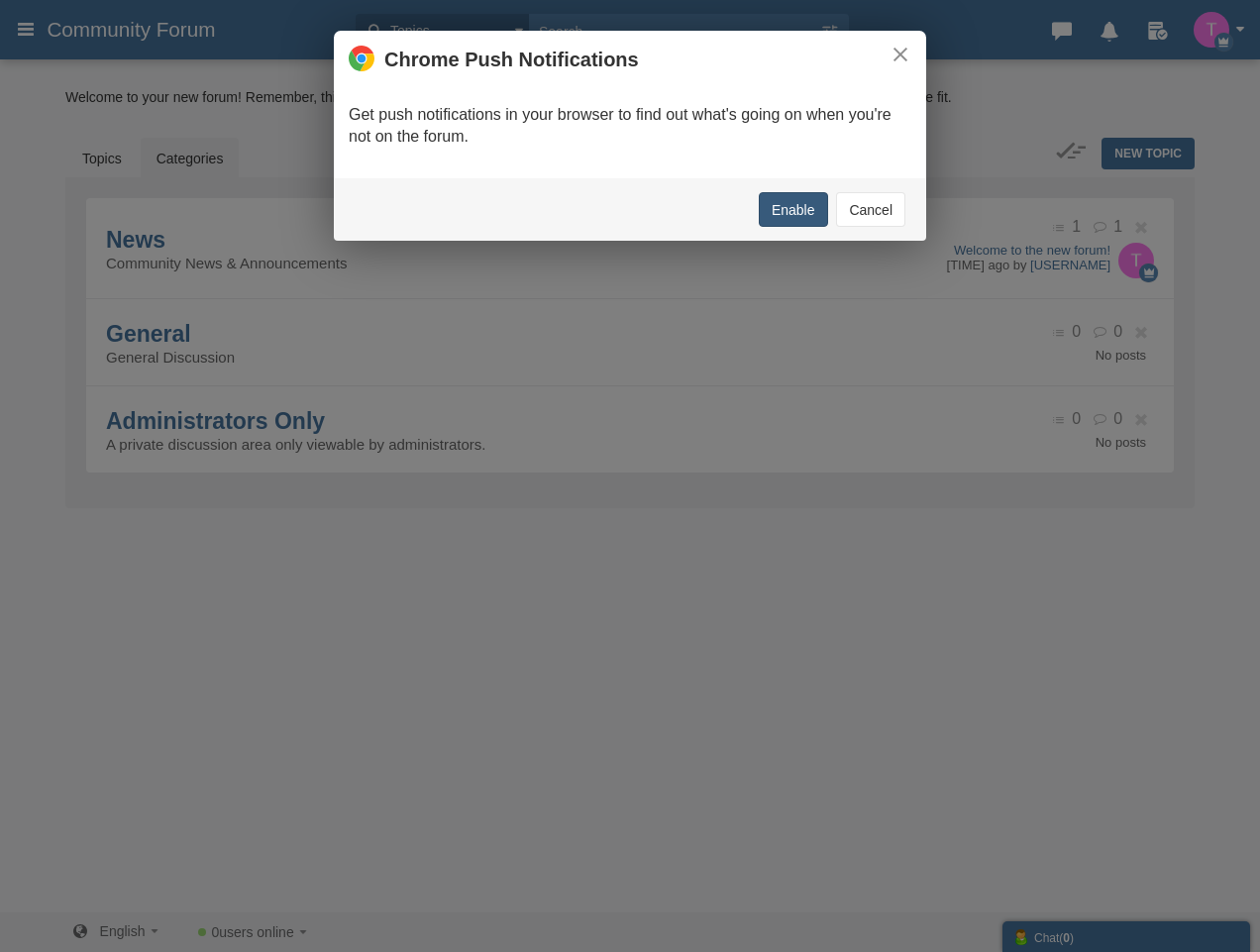 click on "Enable" at bounding box center (793, 209) 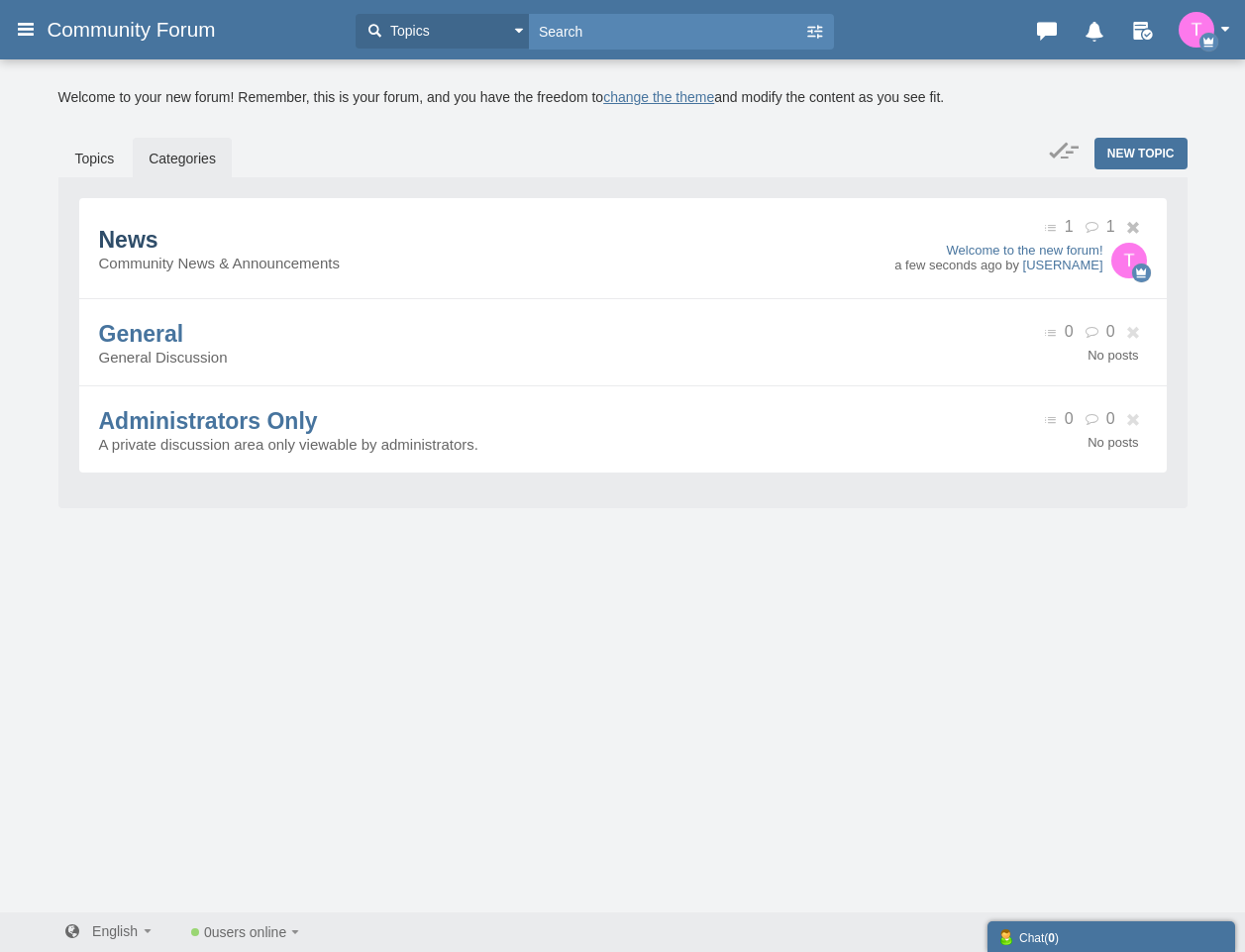scroll, scrollTop: 0, scrollLeft: 0, axis: both 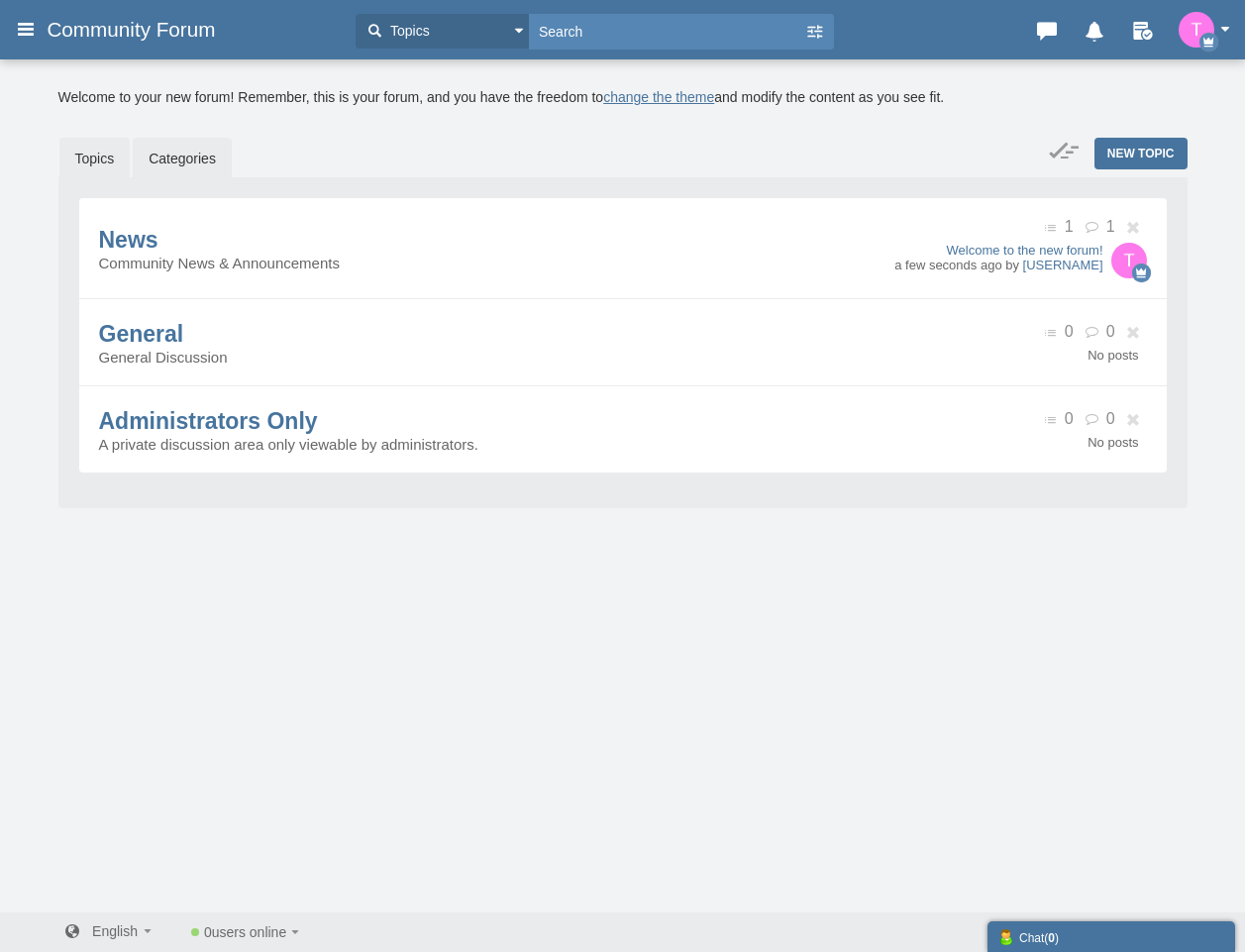 click on "Topics" at bounding box center [95, 159] 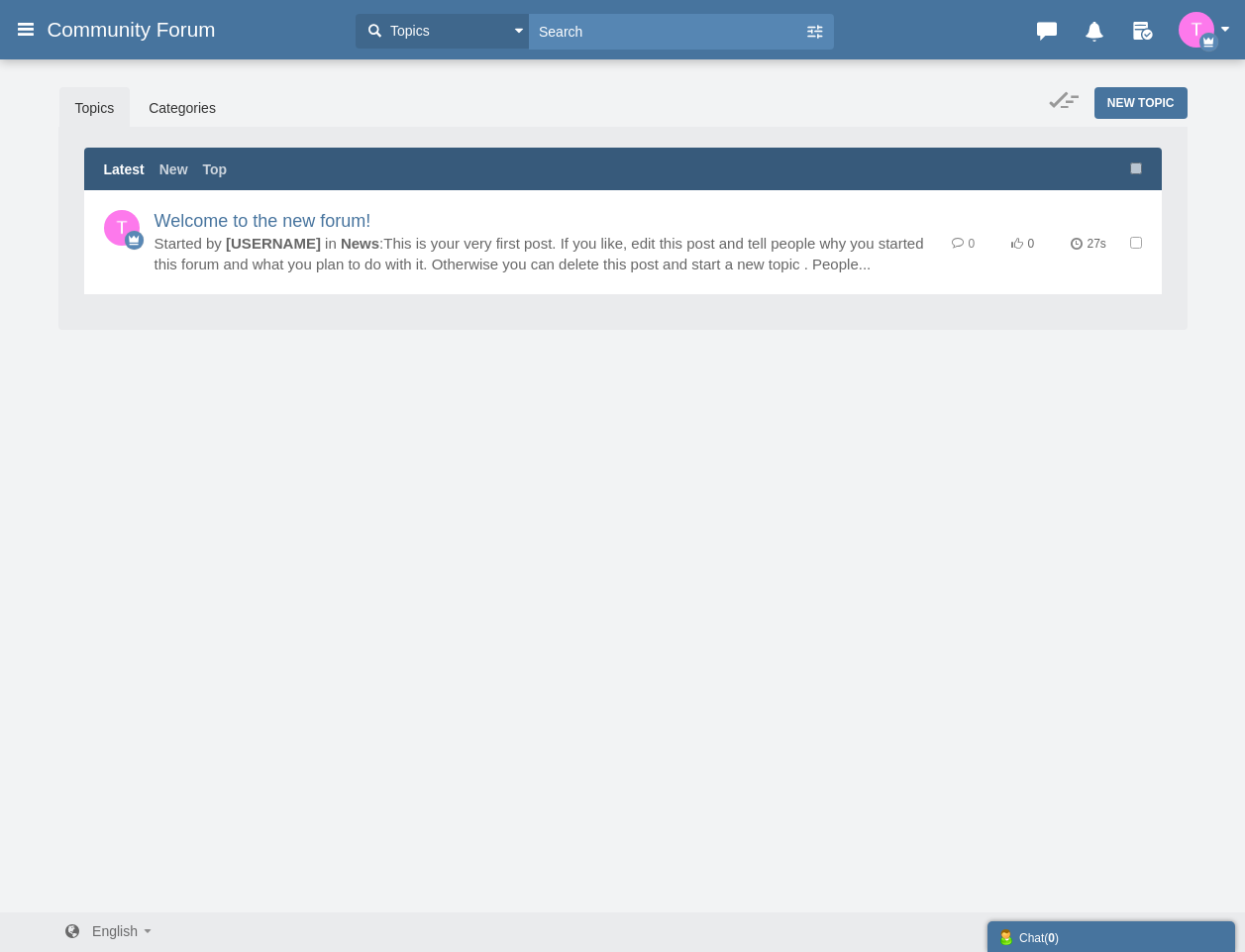 scroll, scrollTop: 0, scrollLeft: 0, axis: both 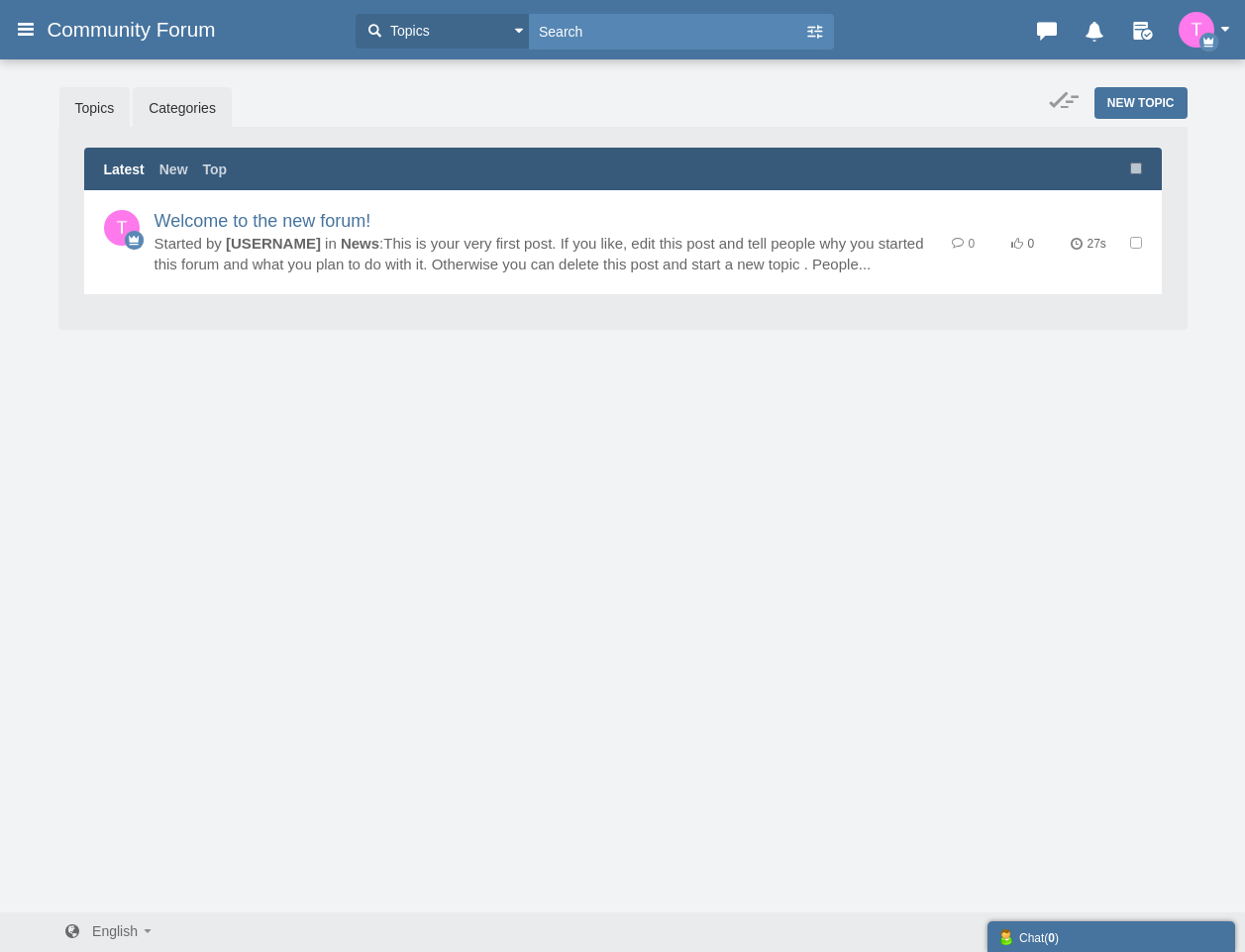 click on "Categories" at bounding box center [182, 108] 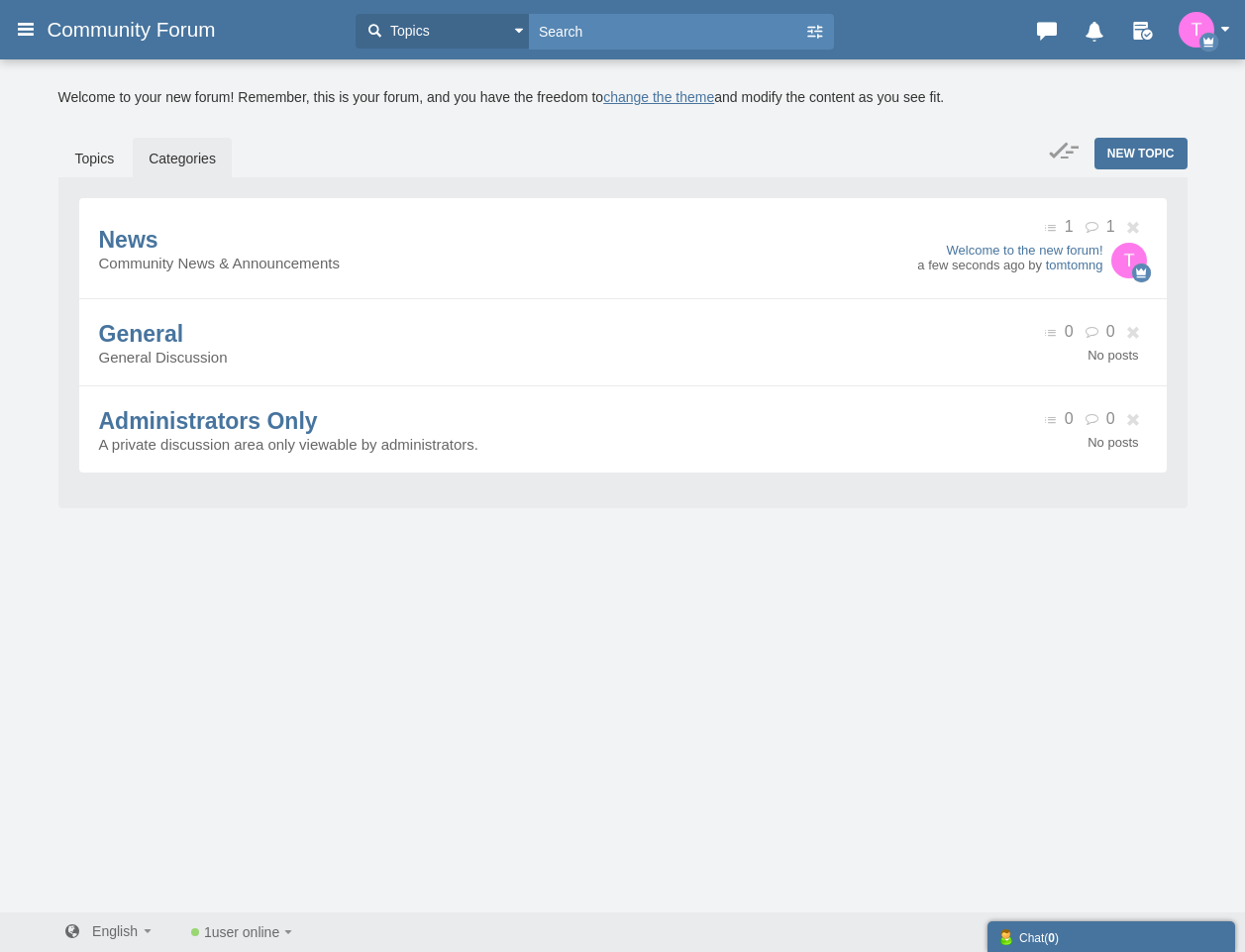 scroll, scrollTop: 0, scrollLeft: 0, axis: both 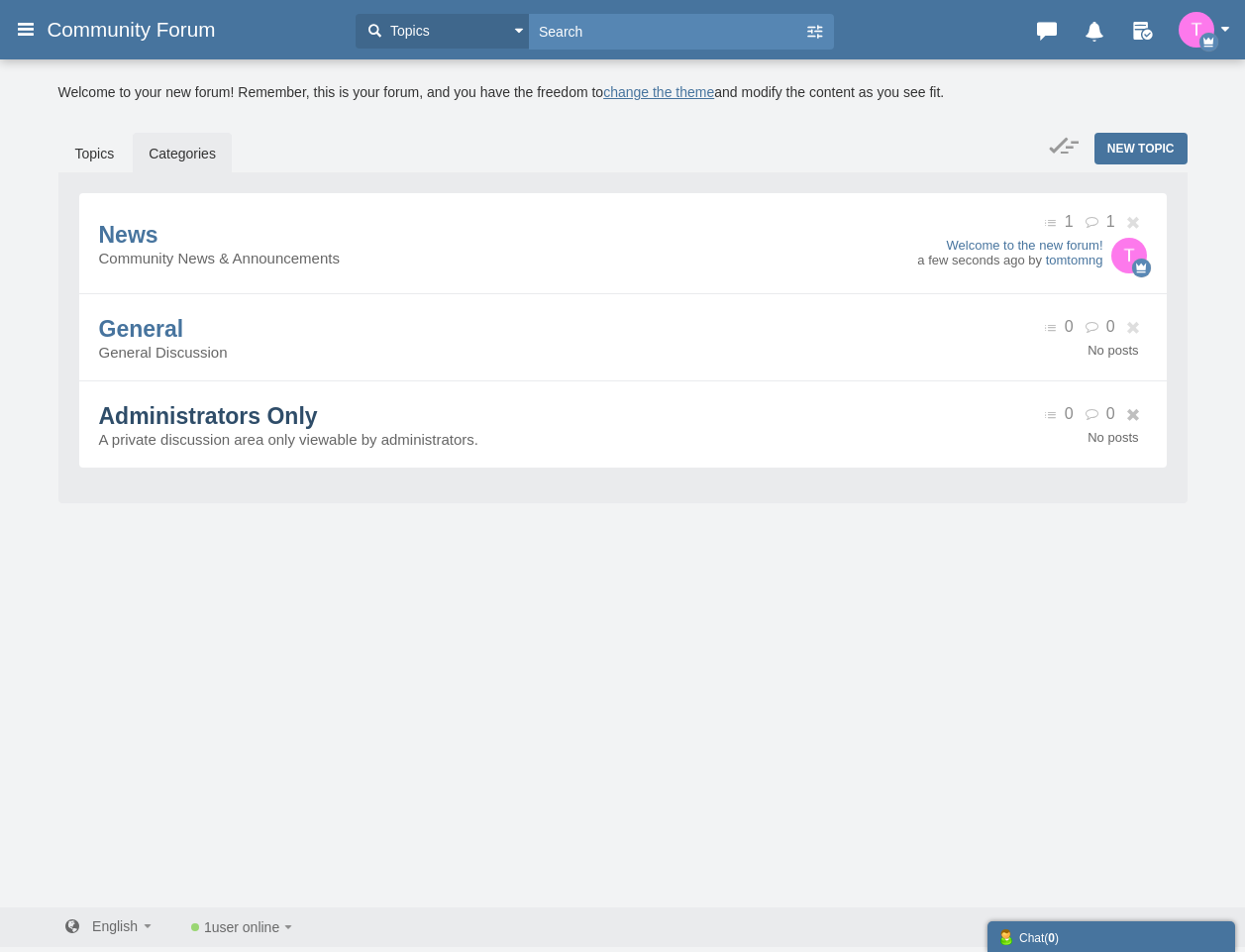 click on "Administrators Only" at bounding box center (208, 416) 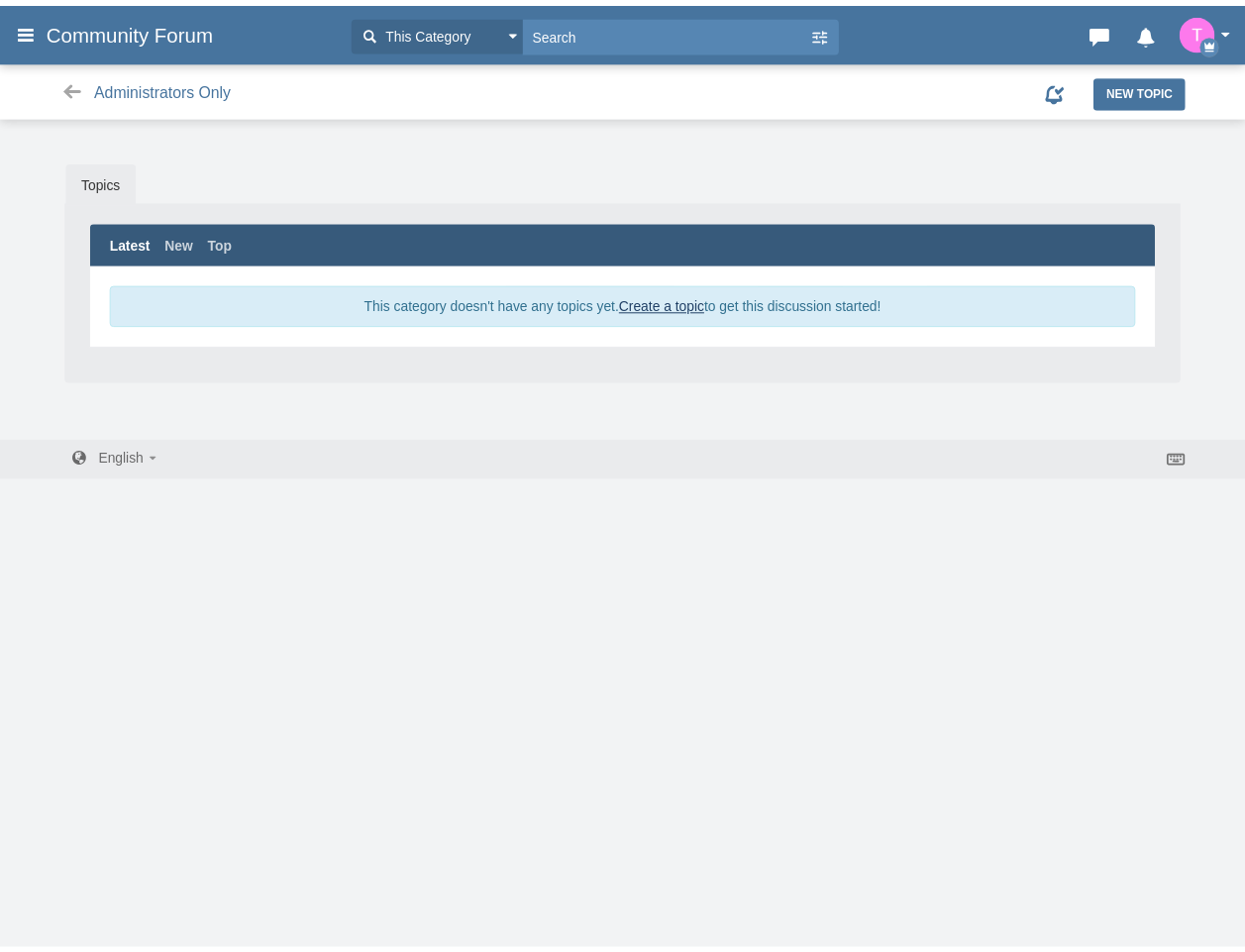 scroll, scrollTop: 0, scrollLeft: 0, axis: both 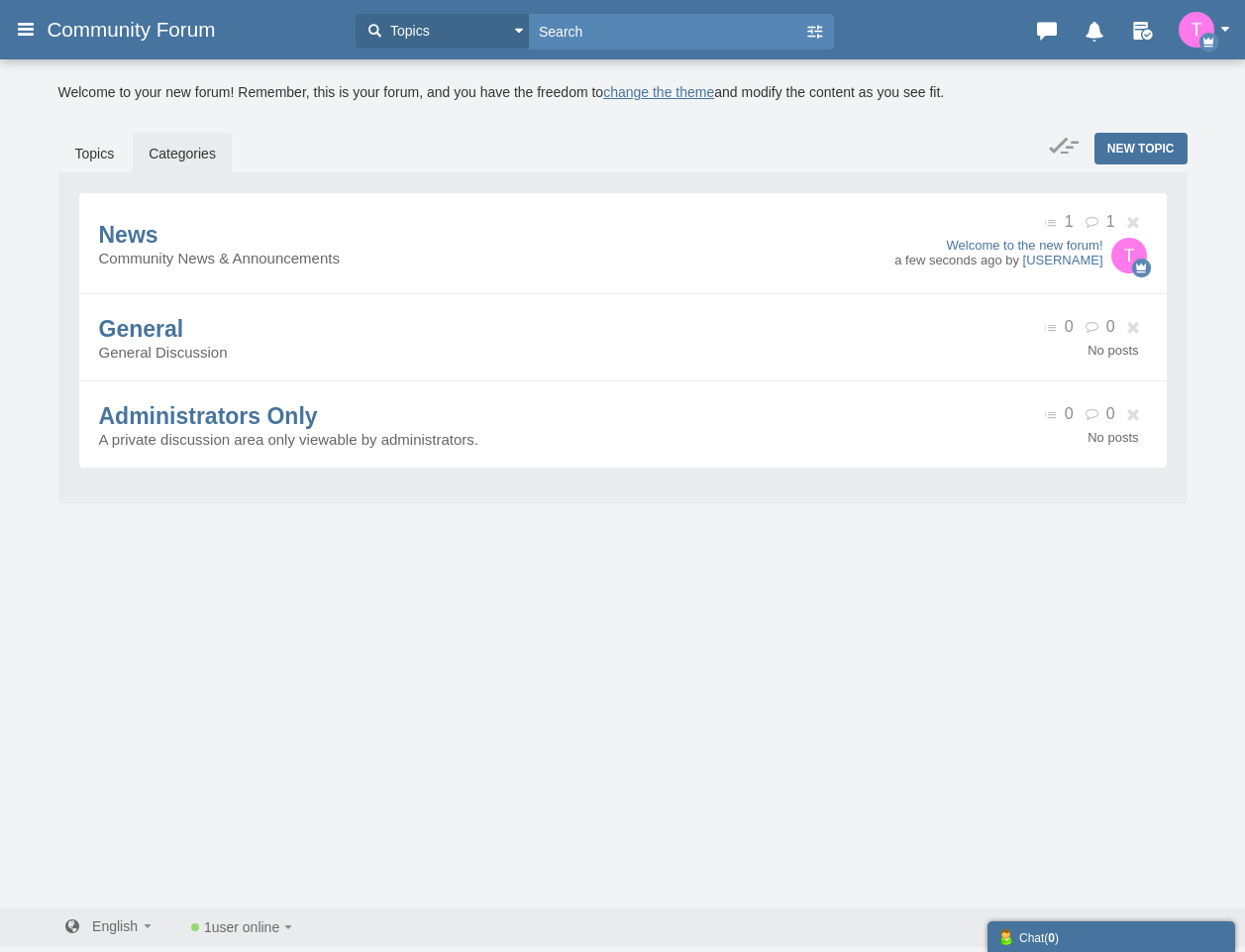 click on "Messages are turned off. Enable them to send or receive messages.
Enable Messages
Cancel
×
Modal title
OK
Welcome to your new forum! Remember, this is your forum, and you have the freedom to  change the theme  and modify the content as you see fit.
New Topic
Topics
Categories
News
Community News & Announcements
1
1
Welcome to the new forum!
a few seconds ago" at bounding box center [622, 479] 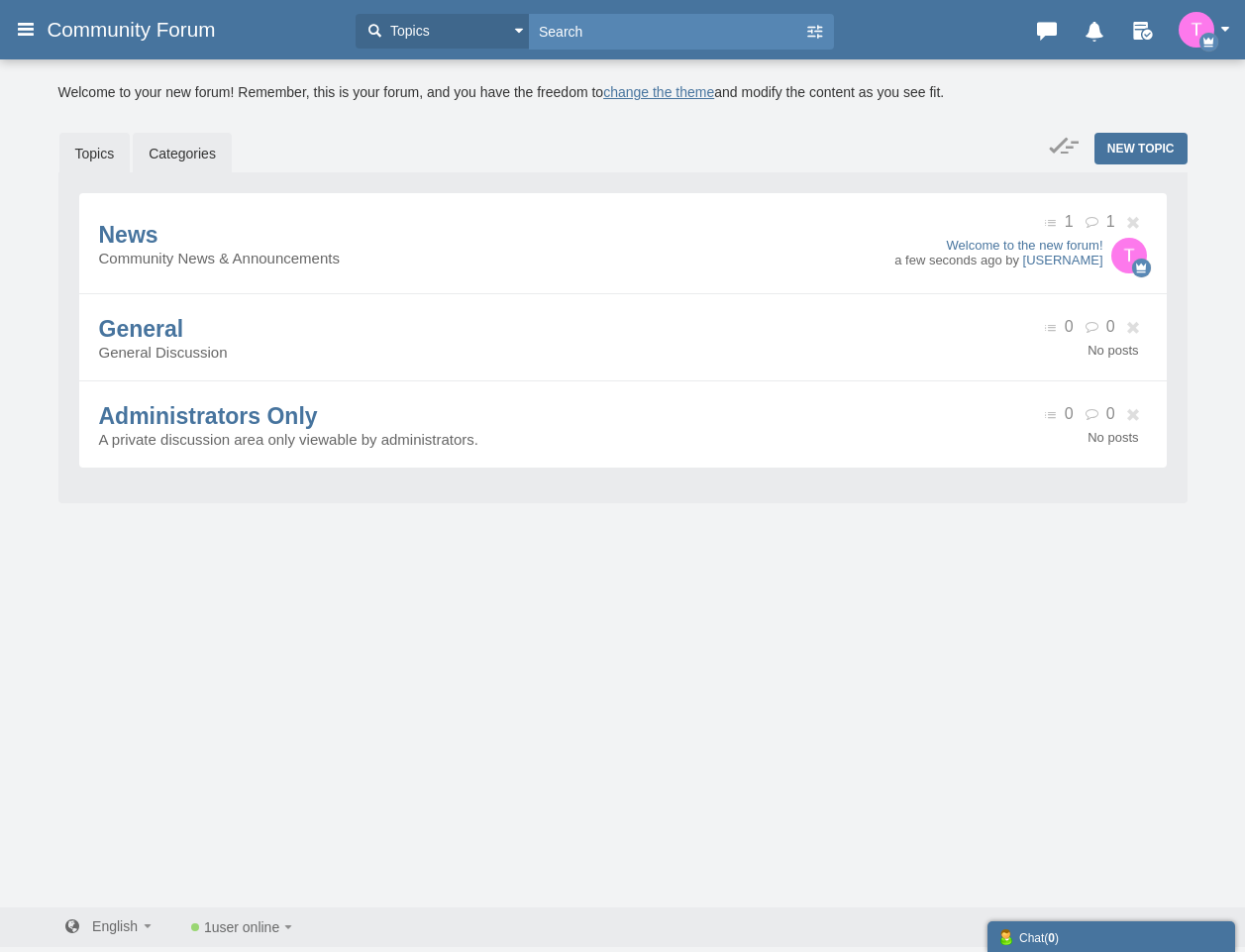click on "Topics" at bounding box center [95, 154] 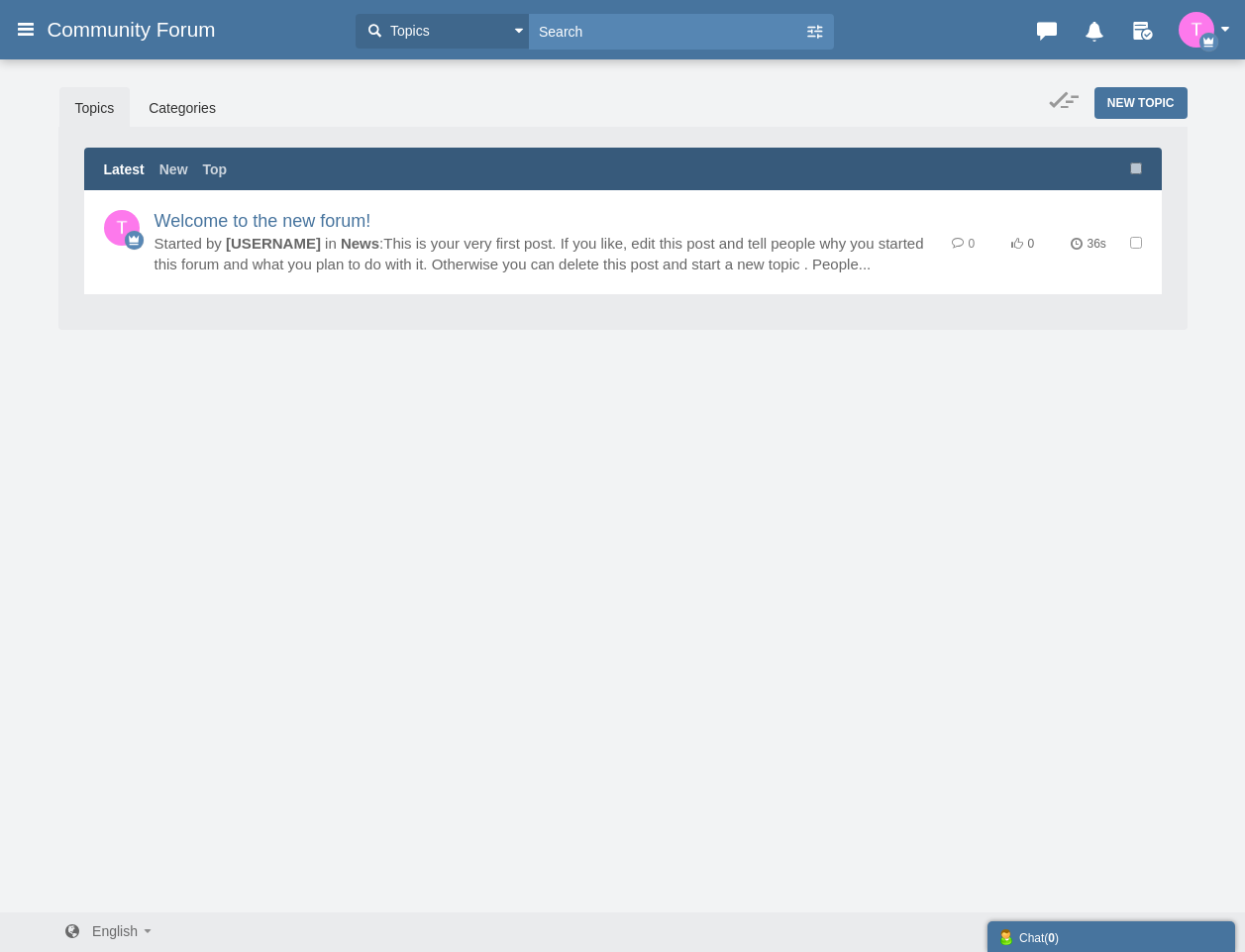 scroll, scrollTop: 0, scrollLeft: 0, axis: both 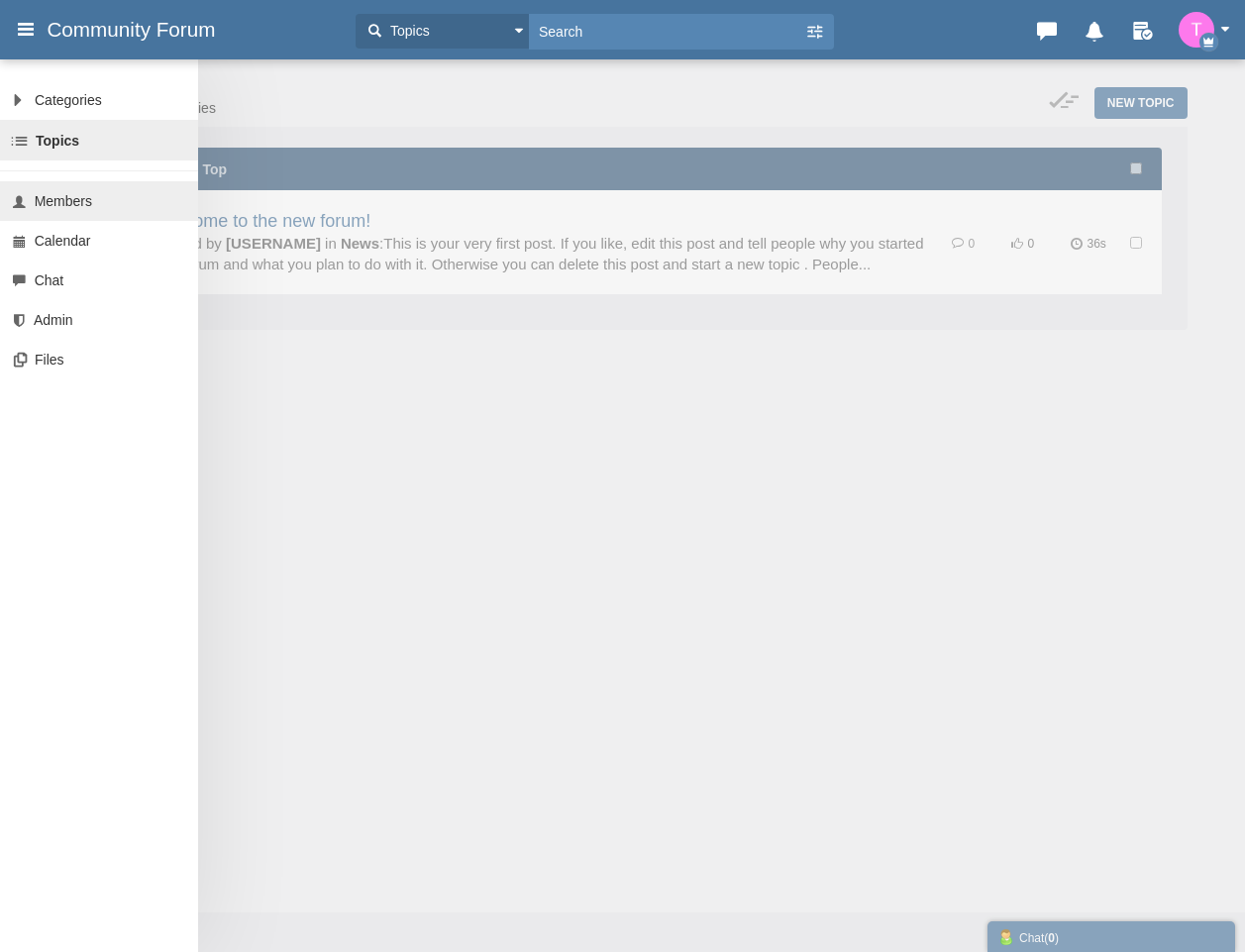 click on "Members" at bounding box center [99, 201] 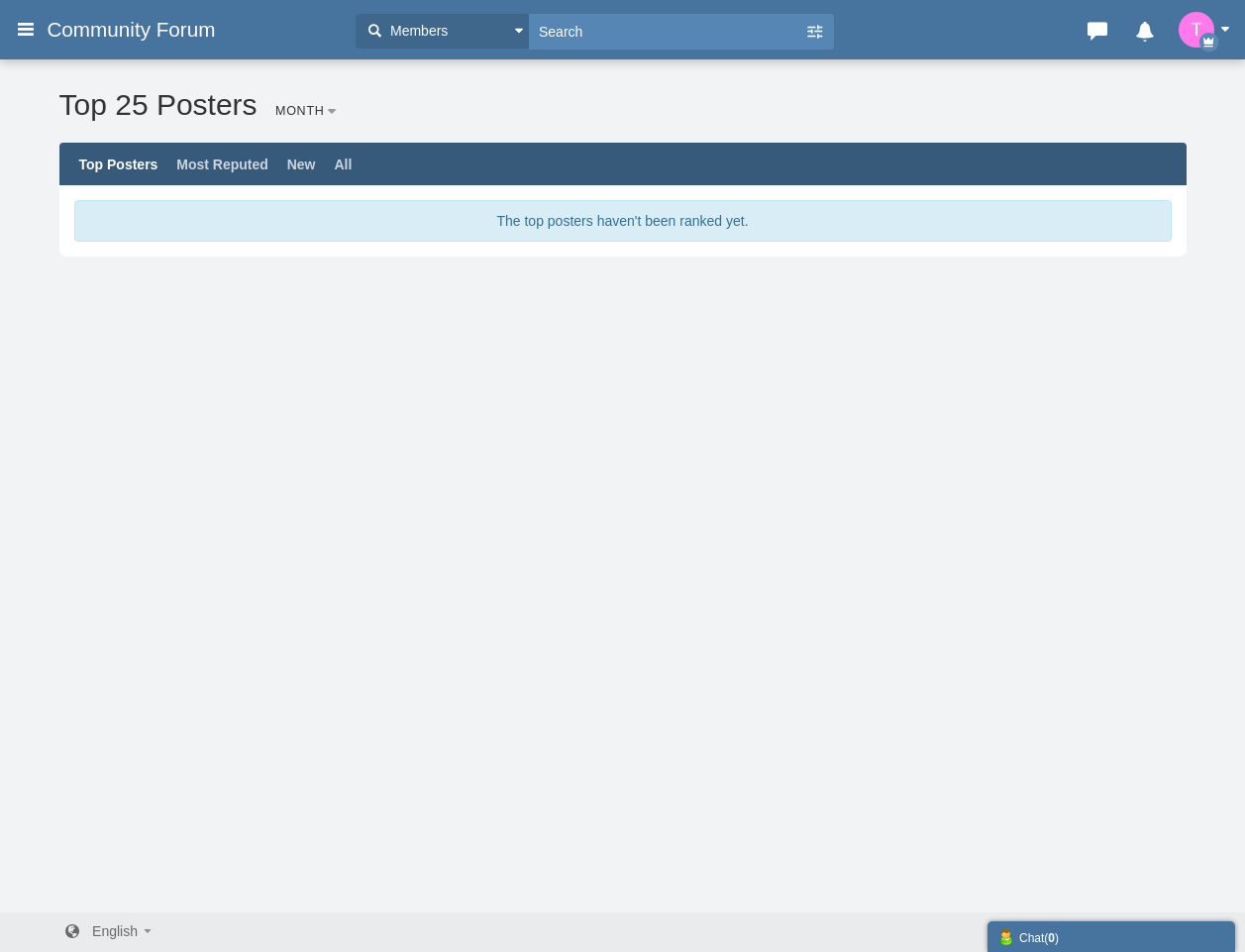 scroll, scrollTop: 0, scrollLeft: 0, axis: both 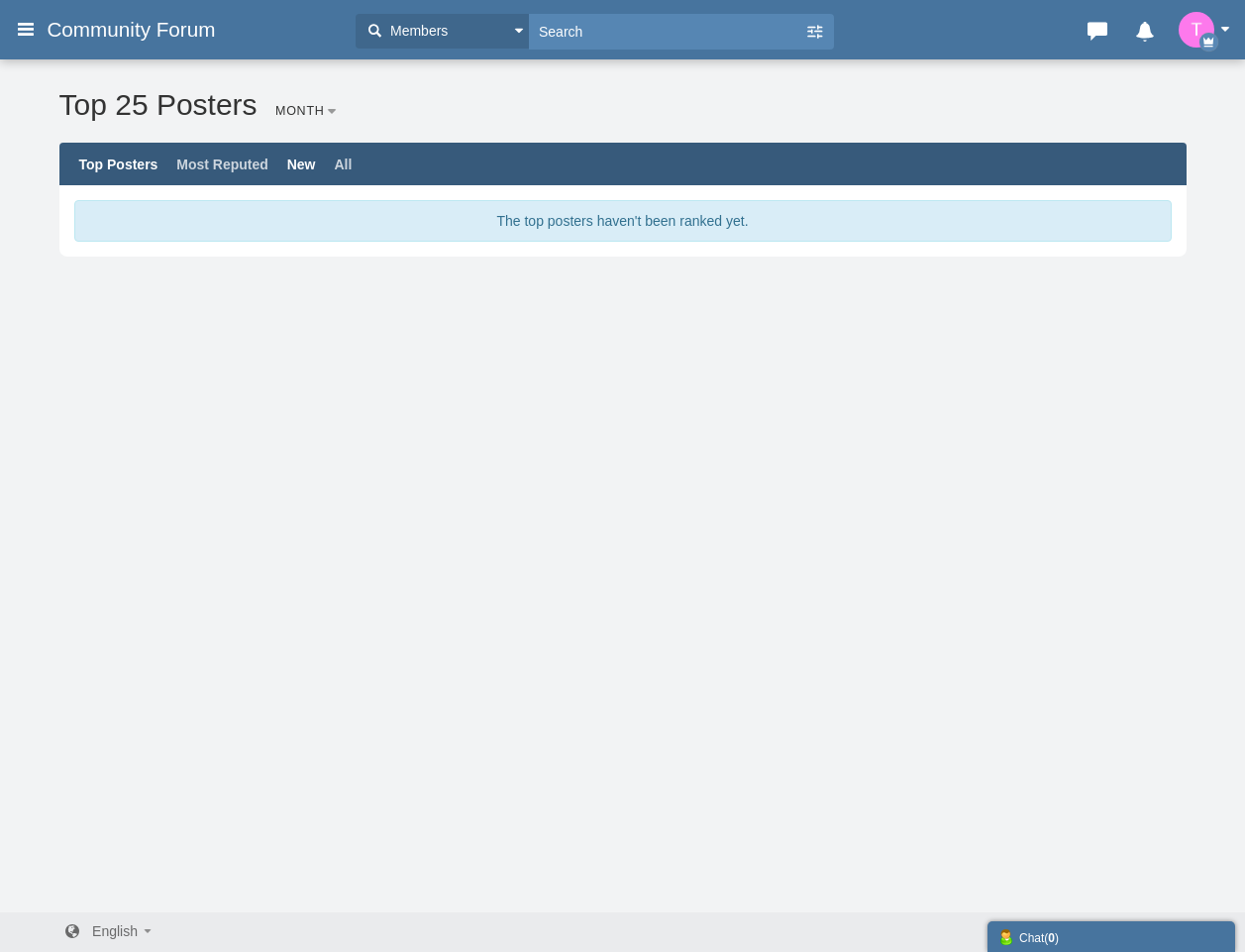 click on "New" at bounding box center (301, 164) 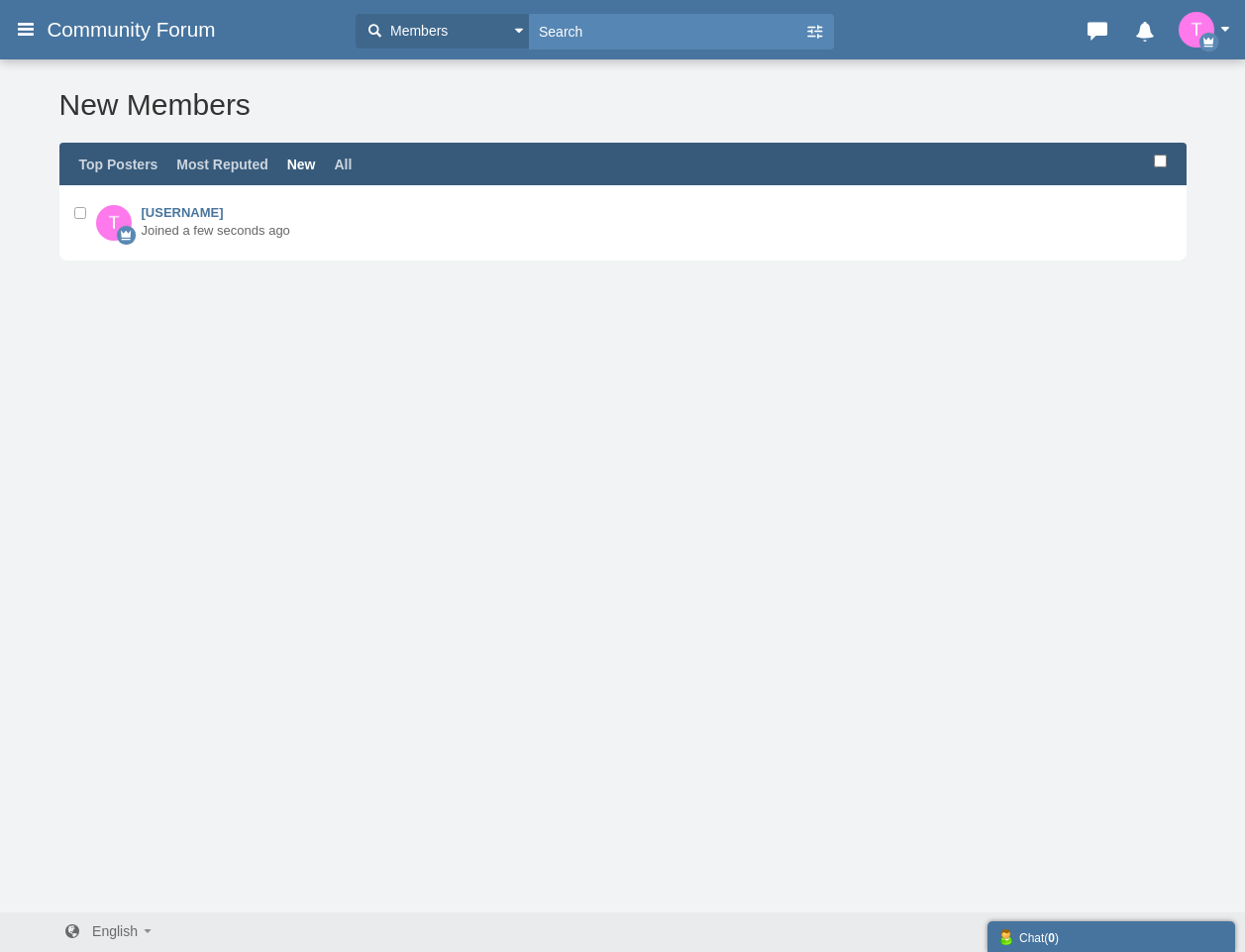 scroll, scrollTop: 0, scrollLeft: 0, axis: both 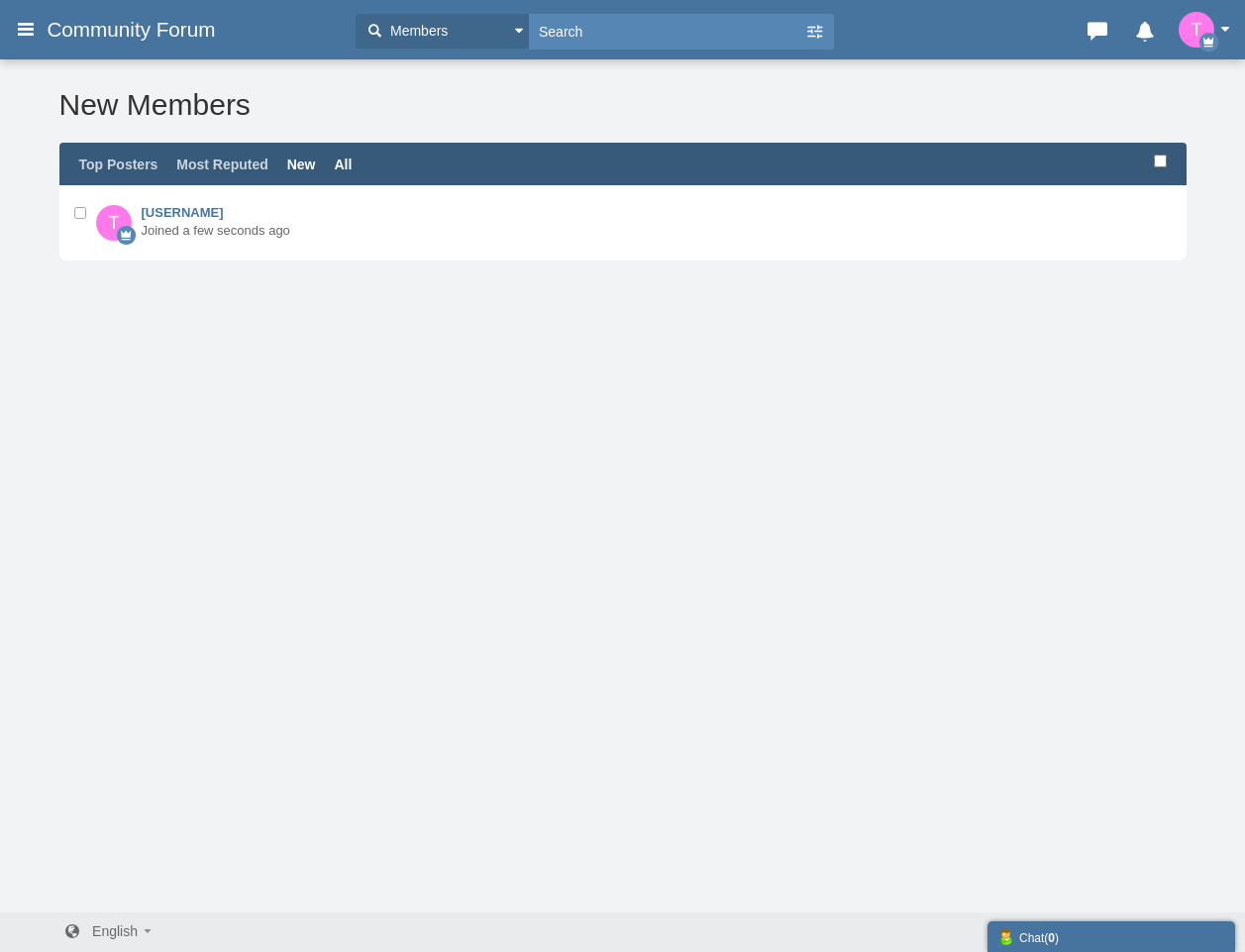 click on "All" at bounding box center (343, 164) 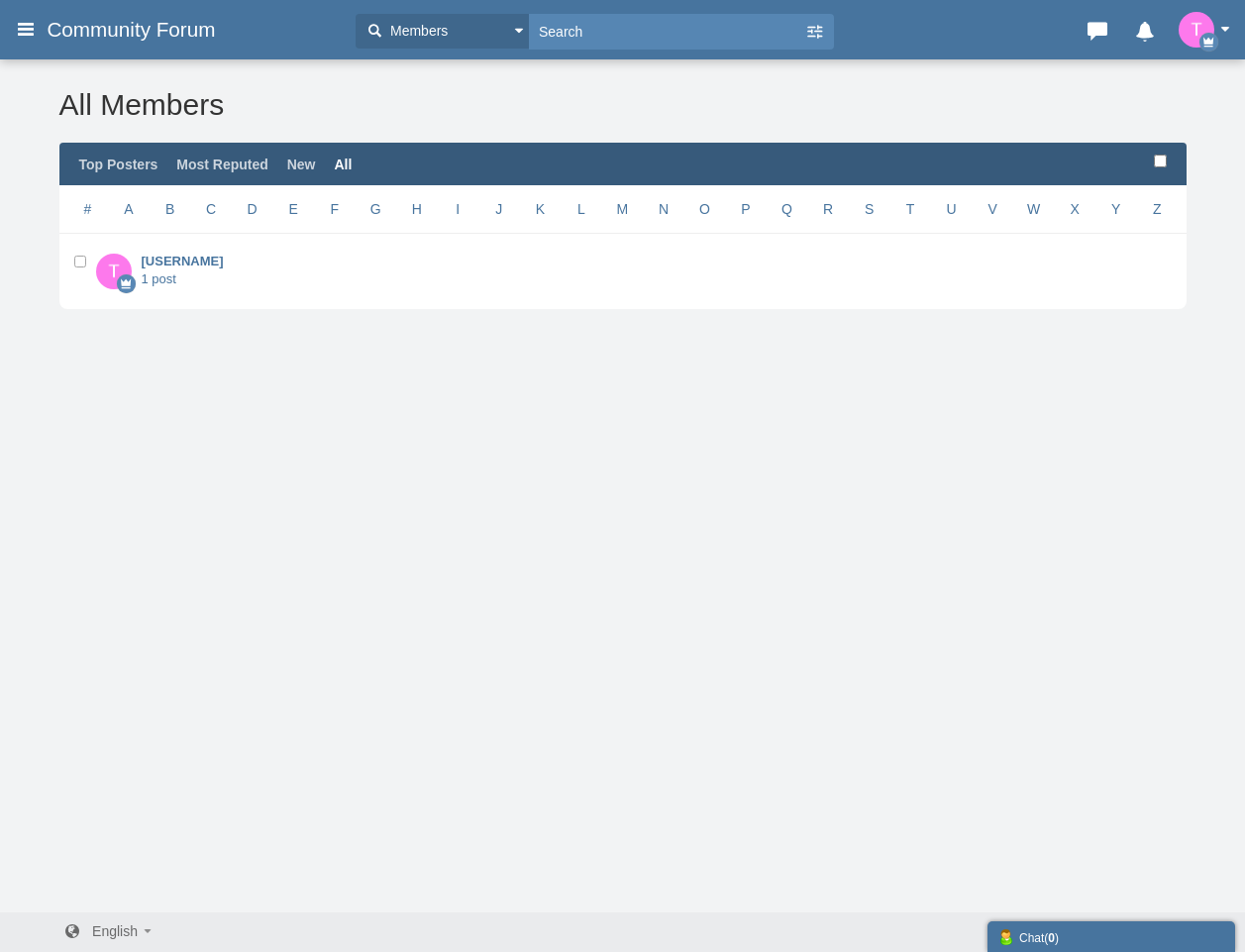 scroll, scrollTop: 0, scrollLeft: 0, axis: both 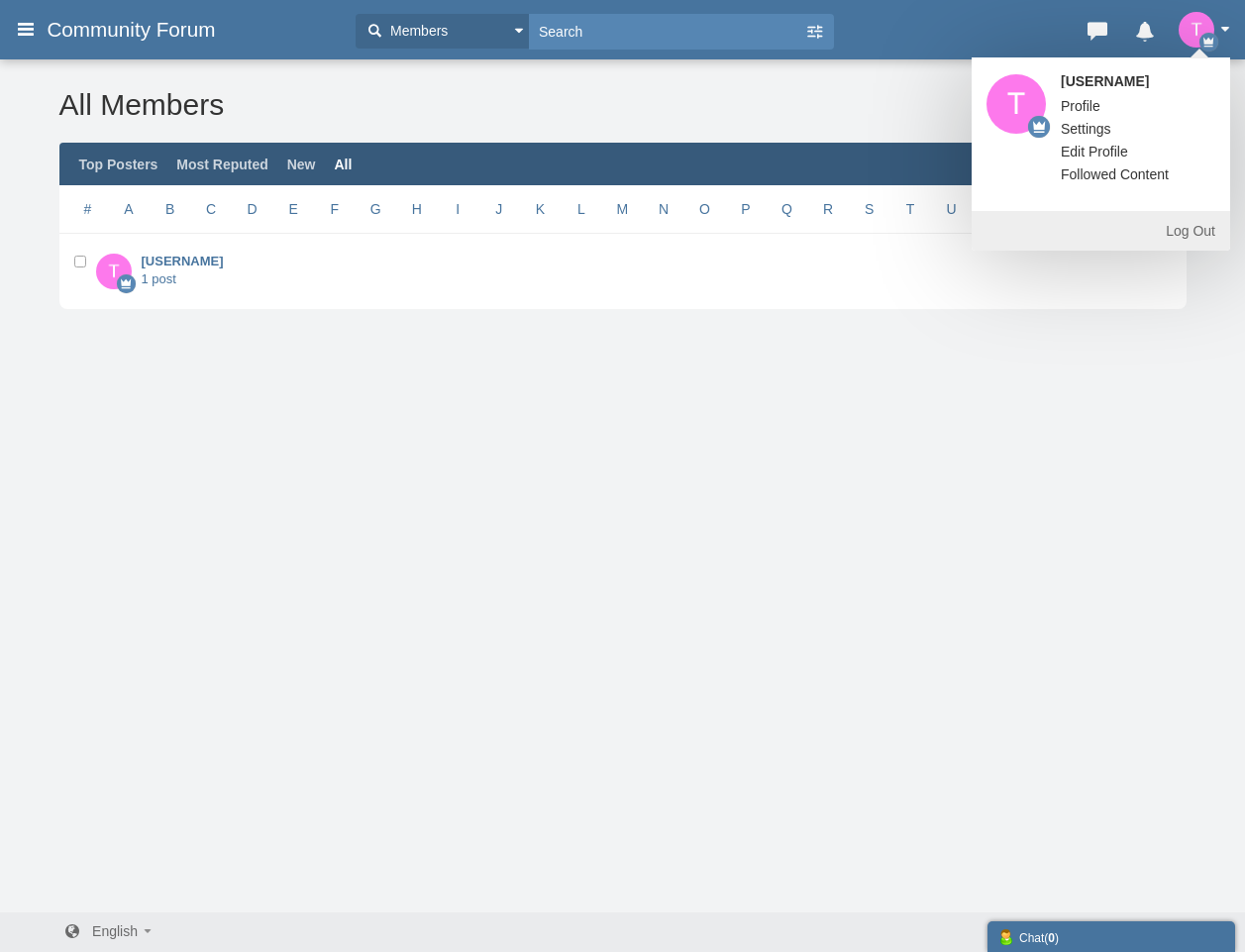 click on "Settings" at bounding box center (1086, 129) 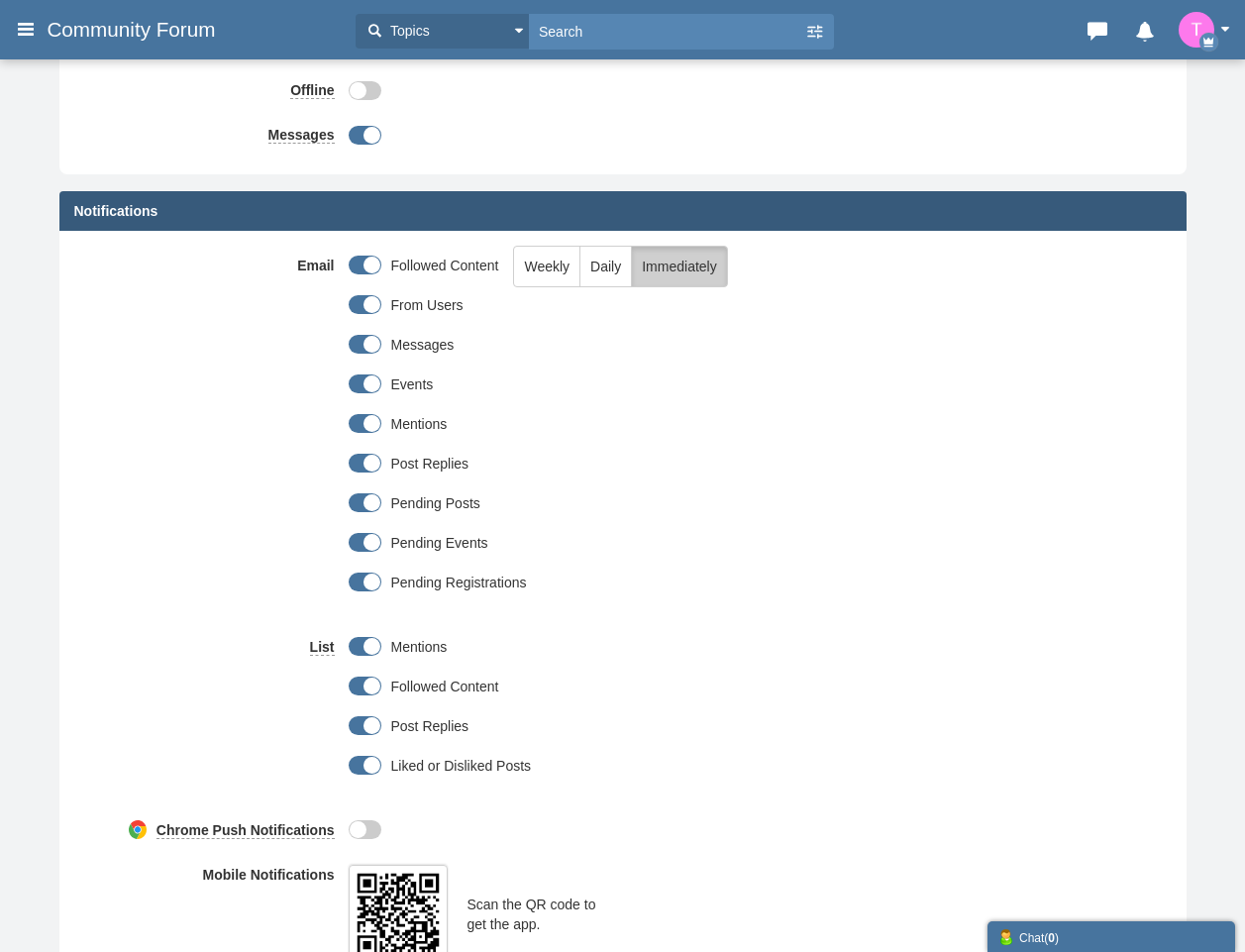 scroll, scrollTop: 0, scrollLeft: 0, axis: both 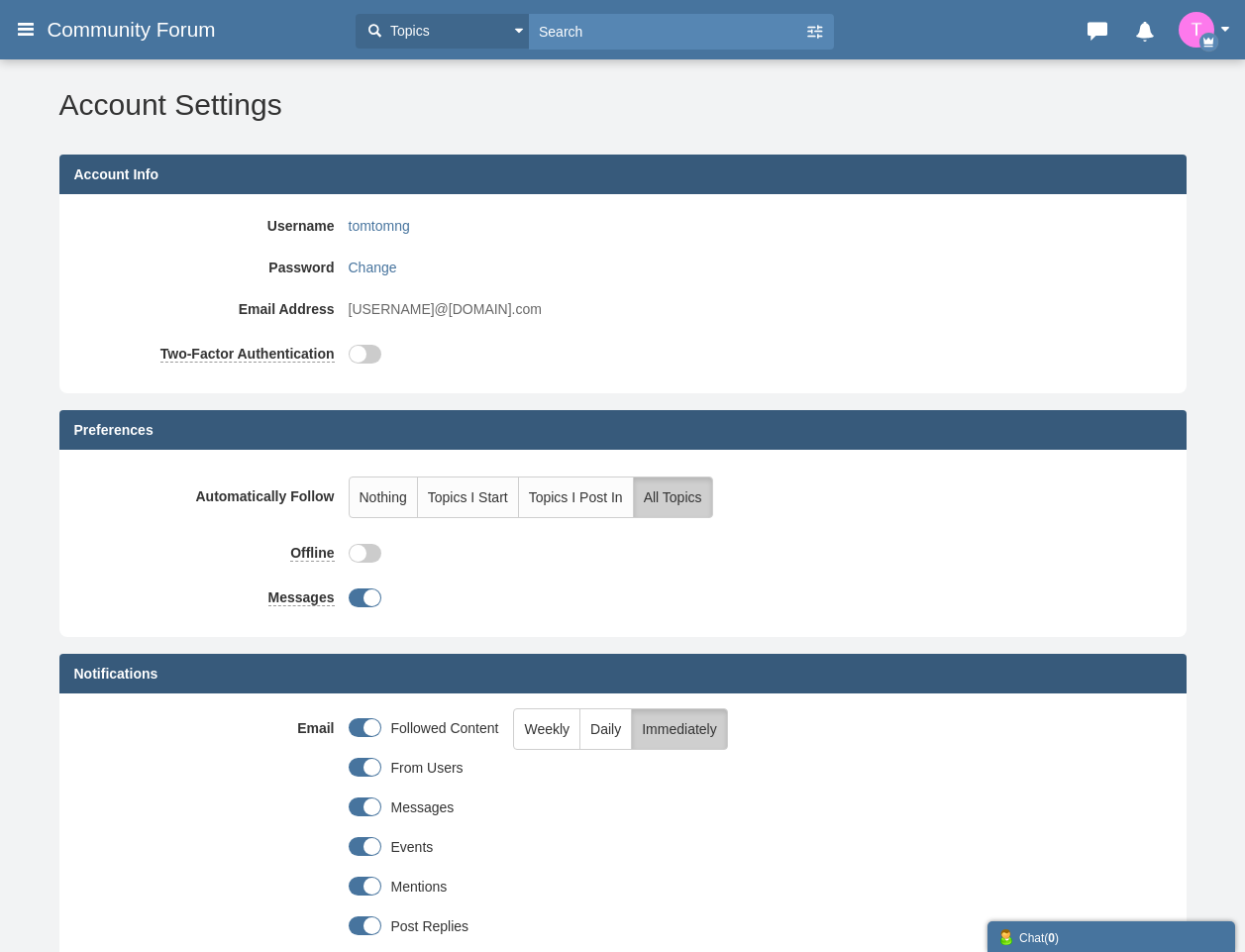 click on "Community Forum" at bounding box center [138, 30] 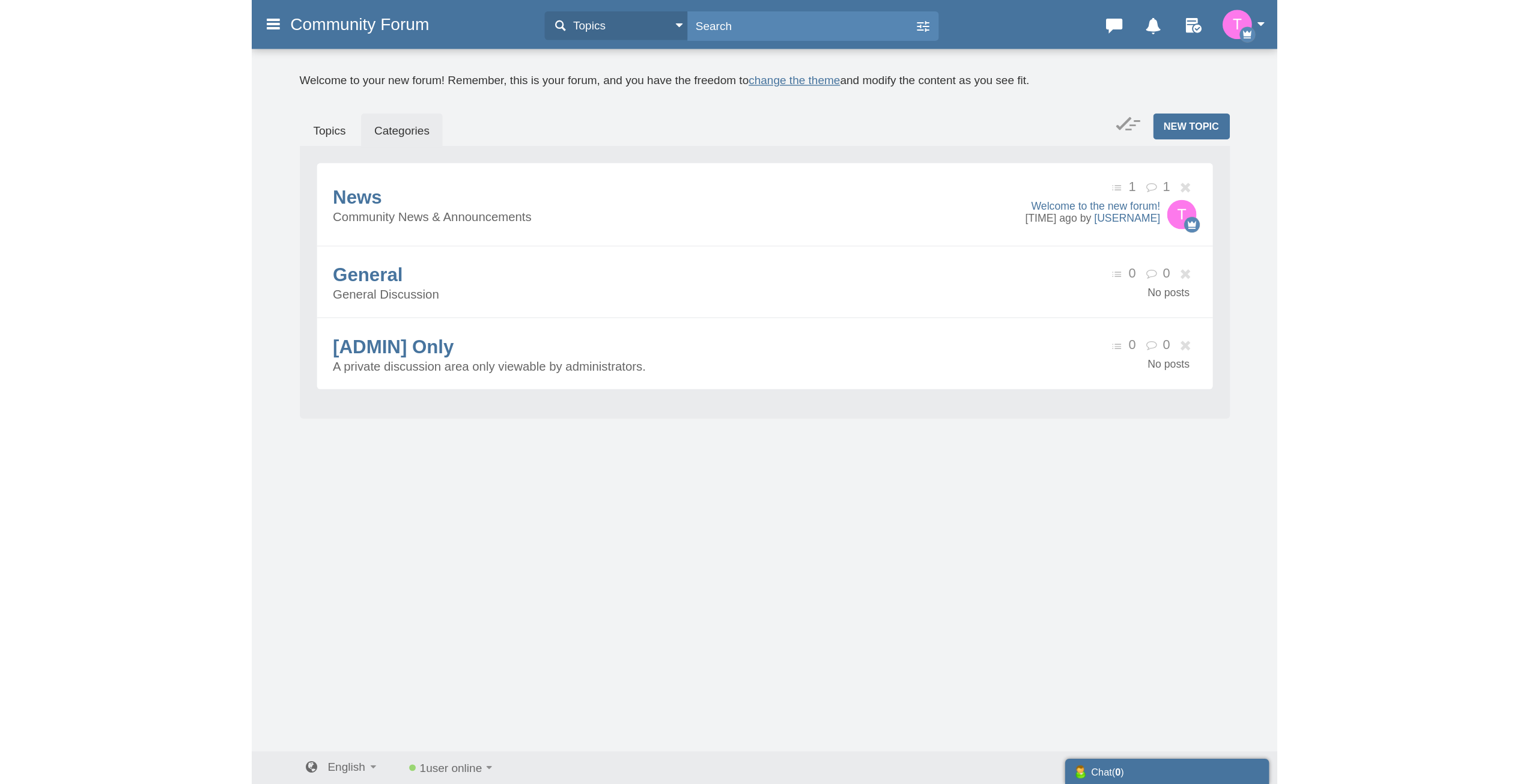 scroll, scrollTop: 0, scrollLeft: 0, axis: both 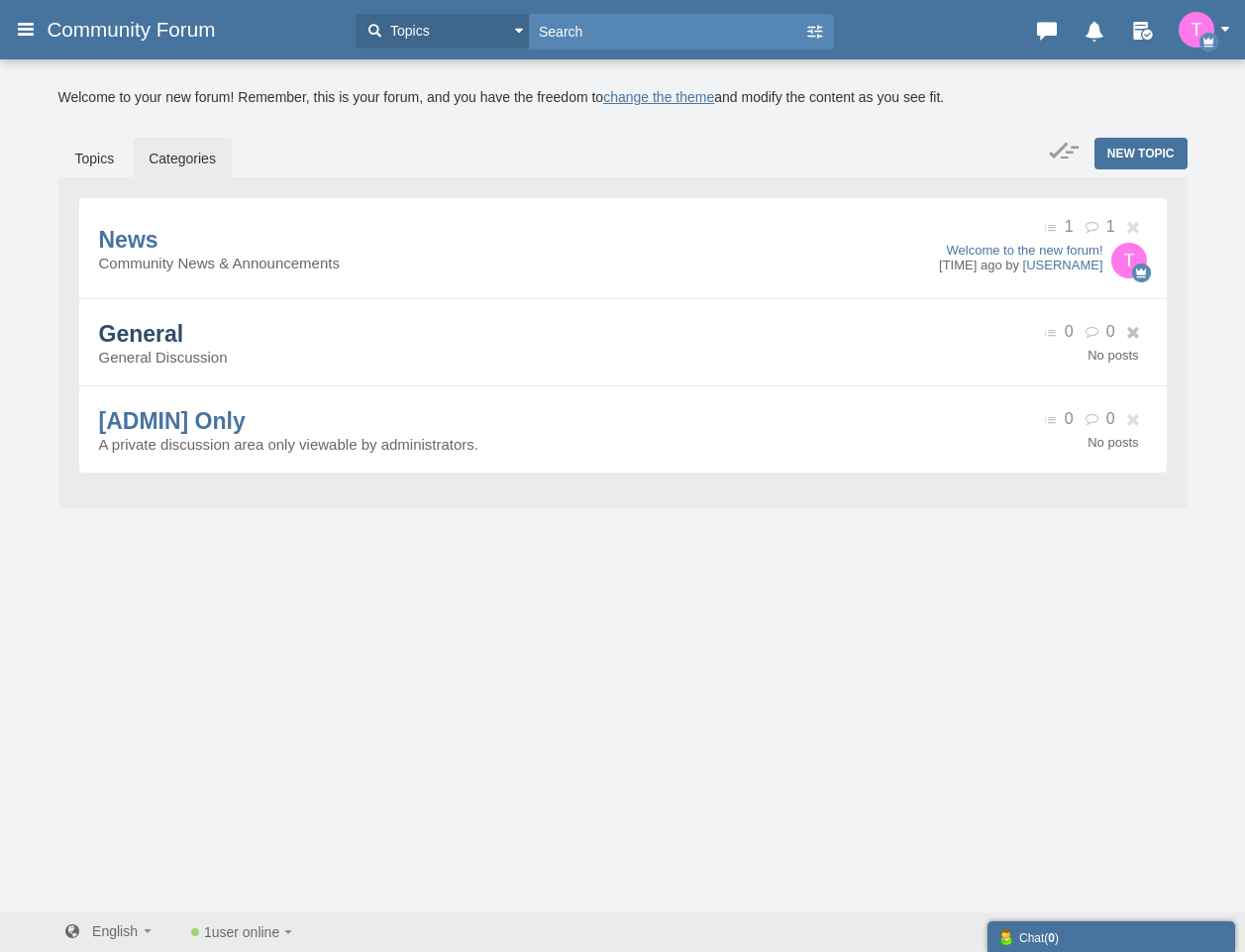 drag, startPoint x: 424, startPoint y: 580, endPoint x: 348, endPoint y: 354, distance: 238.4366 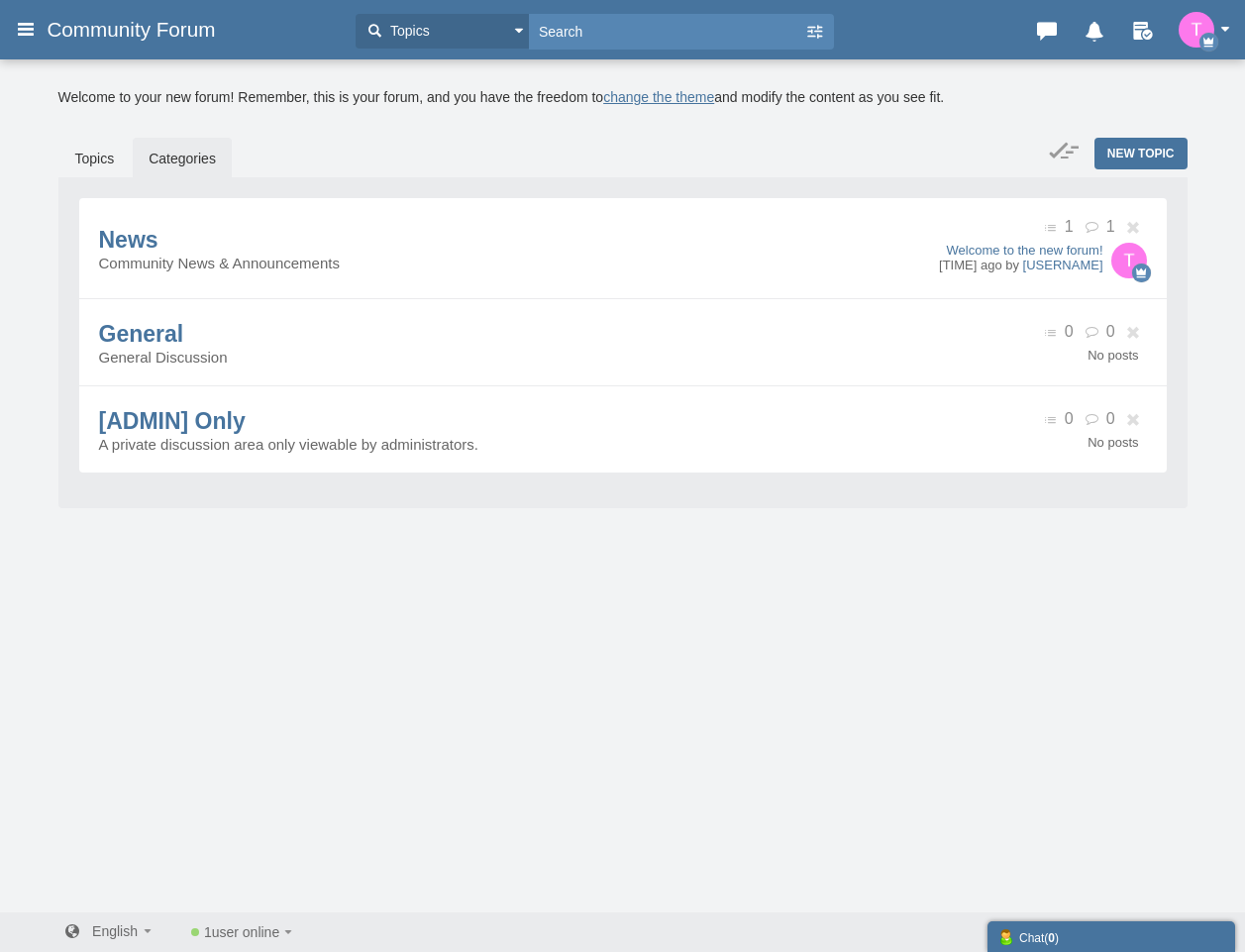 click on "a minute ago by
[USERNAME]
[USERNAME]
Post 1
Reputation
0
Member Since a minute ago
Last Active
Online!" at bounding box center (623, 337) 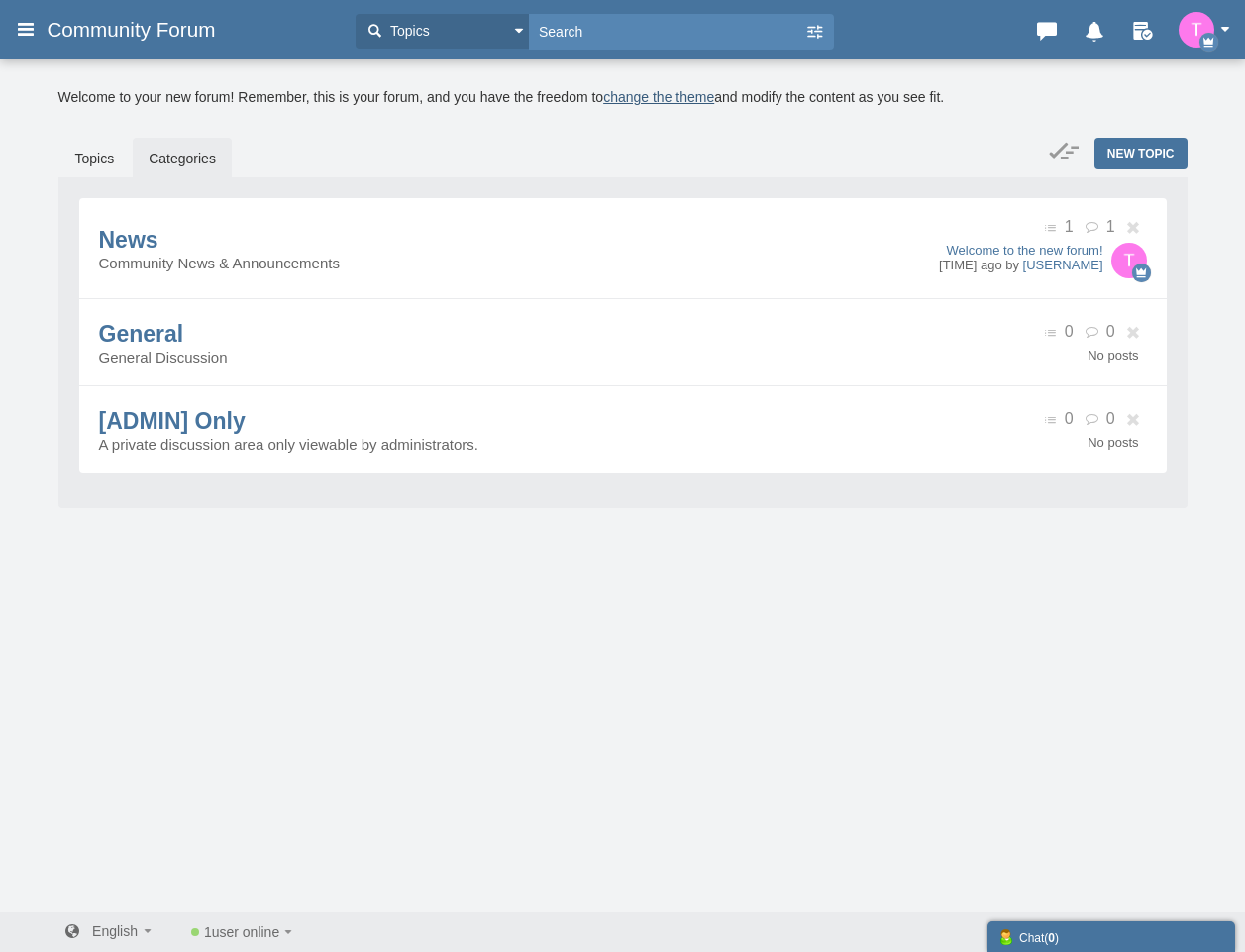 click on "change the theme" at bounding box center [659, 97] 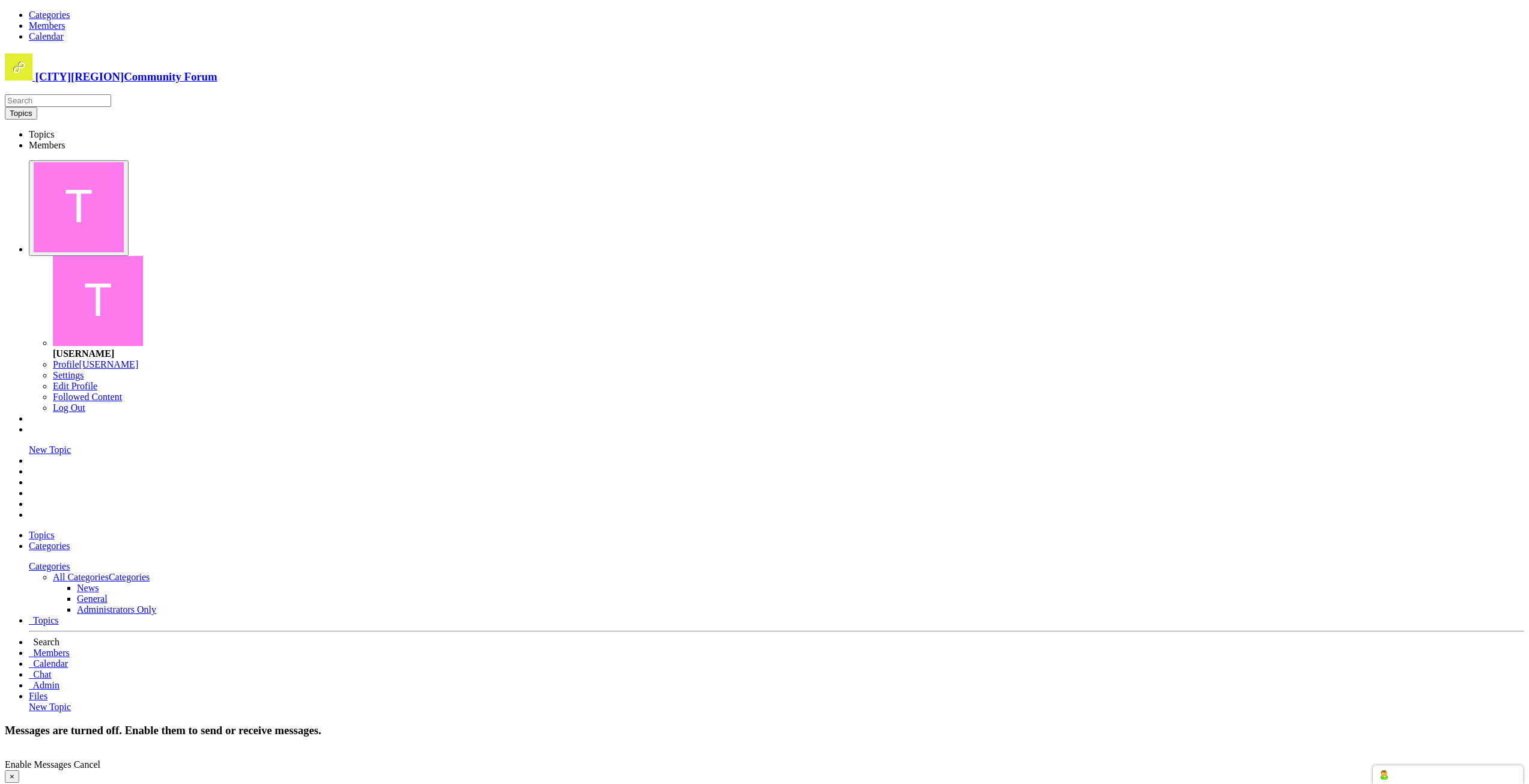 scroll, scrollTop: 0, scrollLeft: 0, axis: both 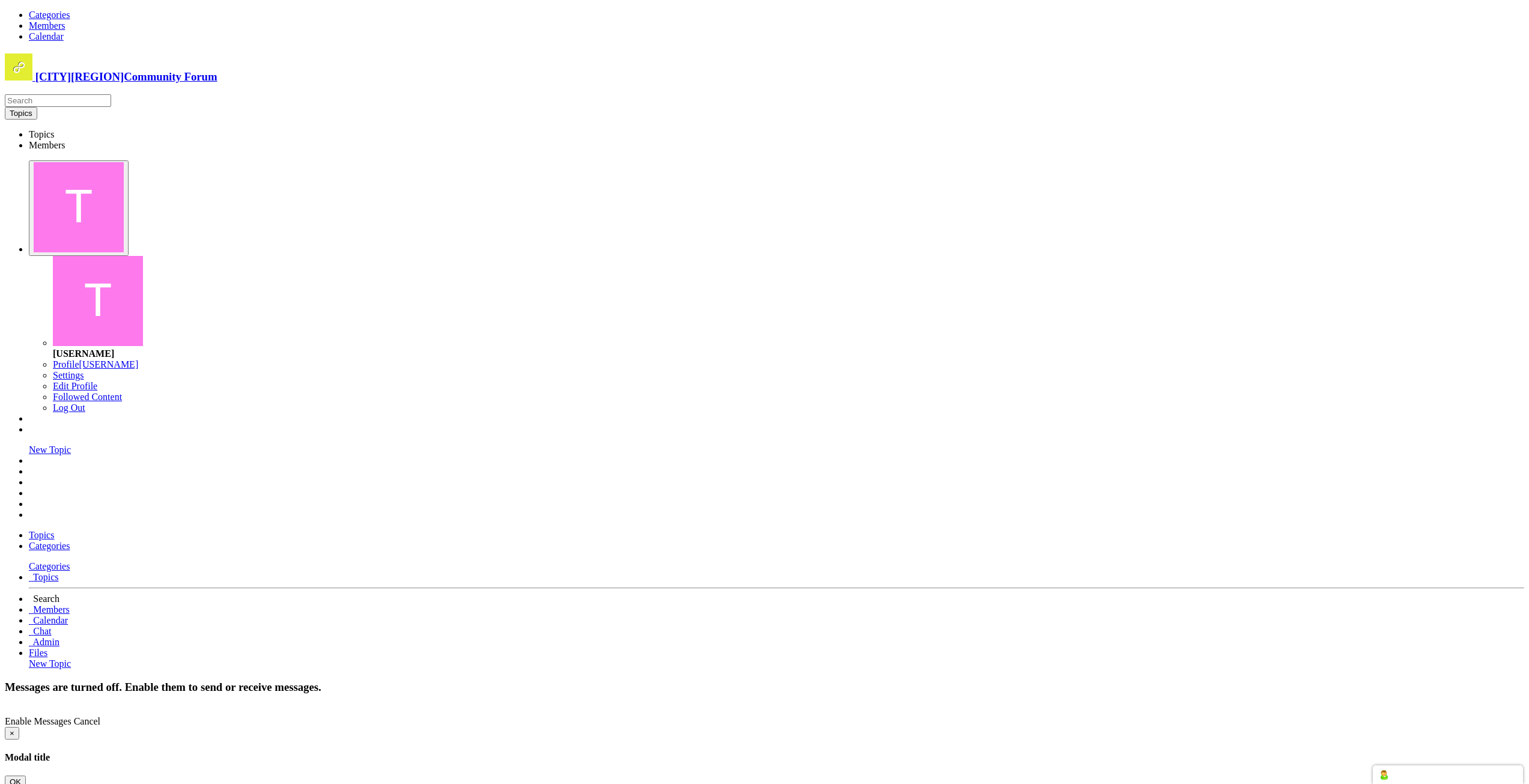 click on "[CITY][REGION]Community Forum Members Topics Followed Content
[CITY][REGION]Community Forum
Topics
Topics
Members" at bounding box center [764, 281] 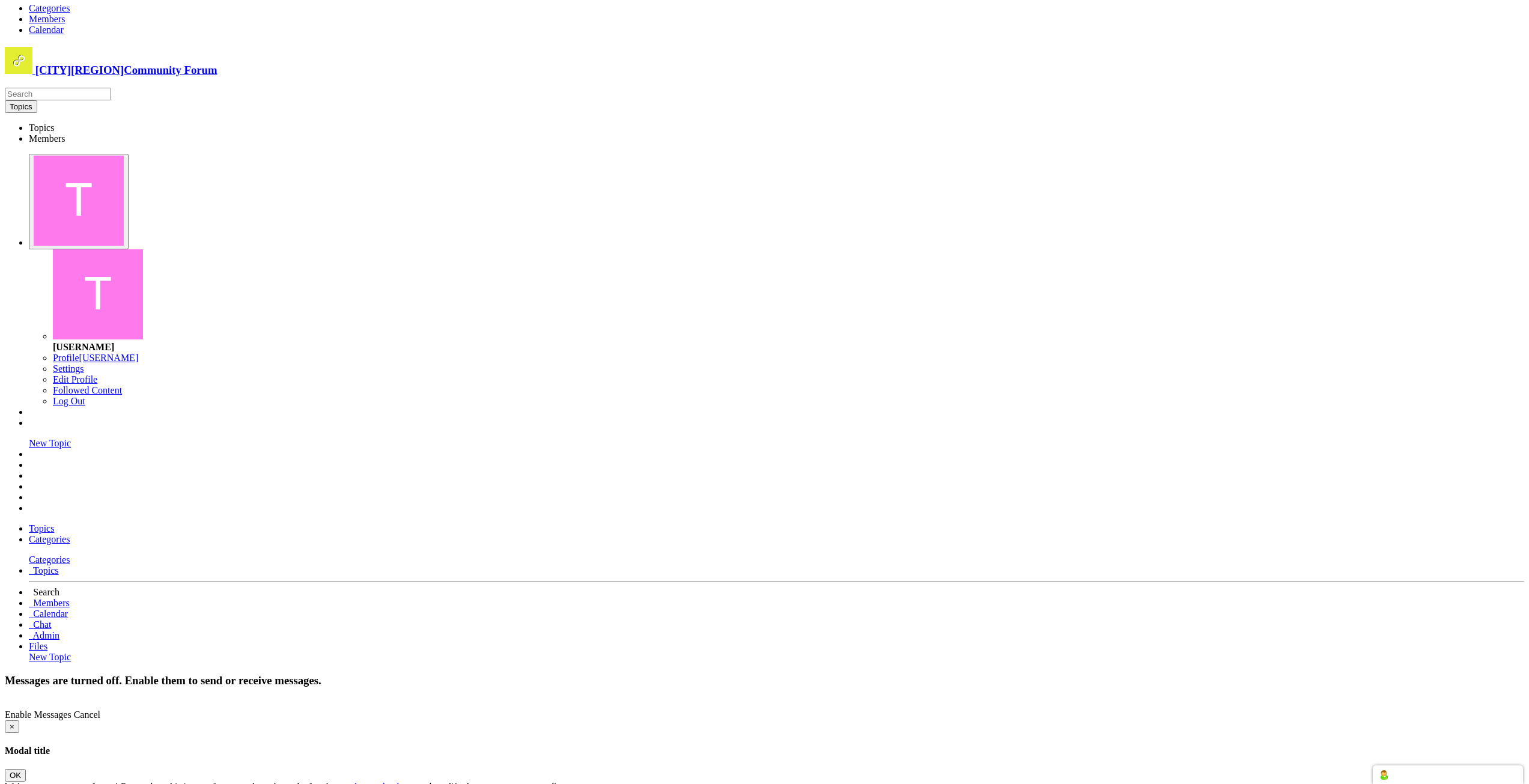 scroll, scrollTop: 8, scrollLeft: 0, axis: vertical 